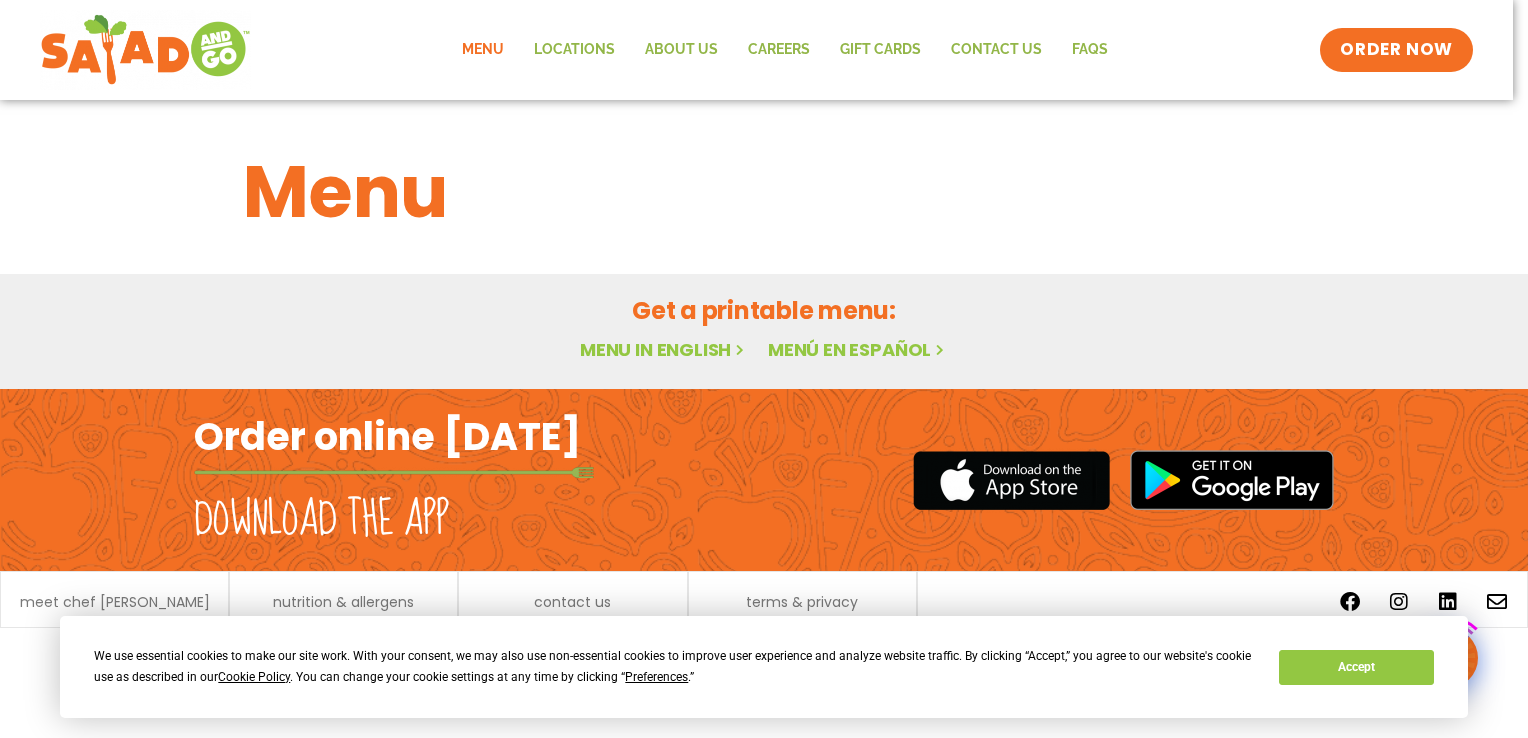 scroll, scrollTop: 0, scrollLeft: 0, axis: both 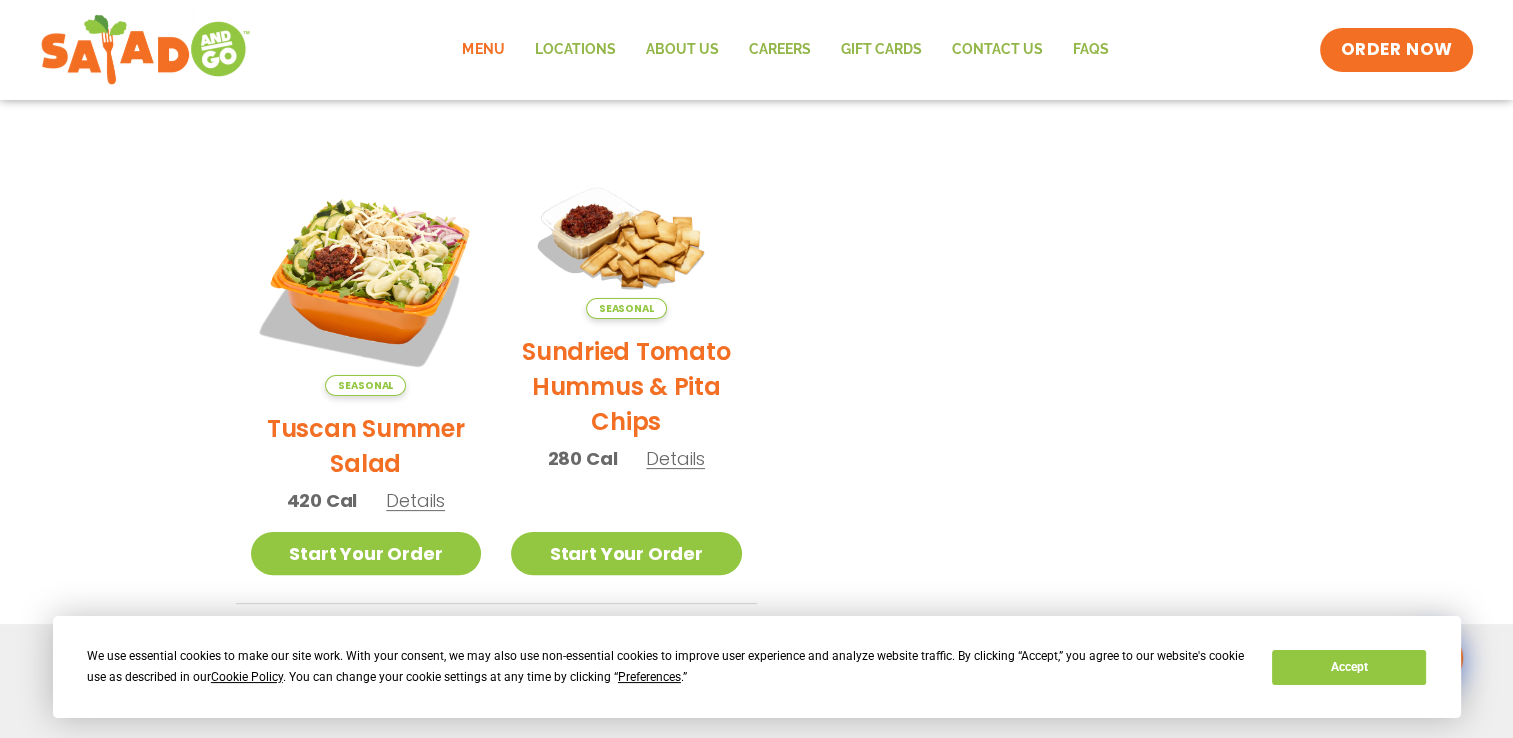 click on "Menu" 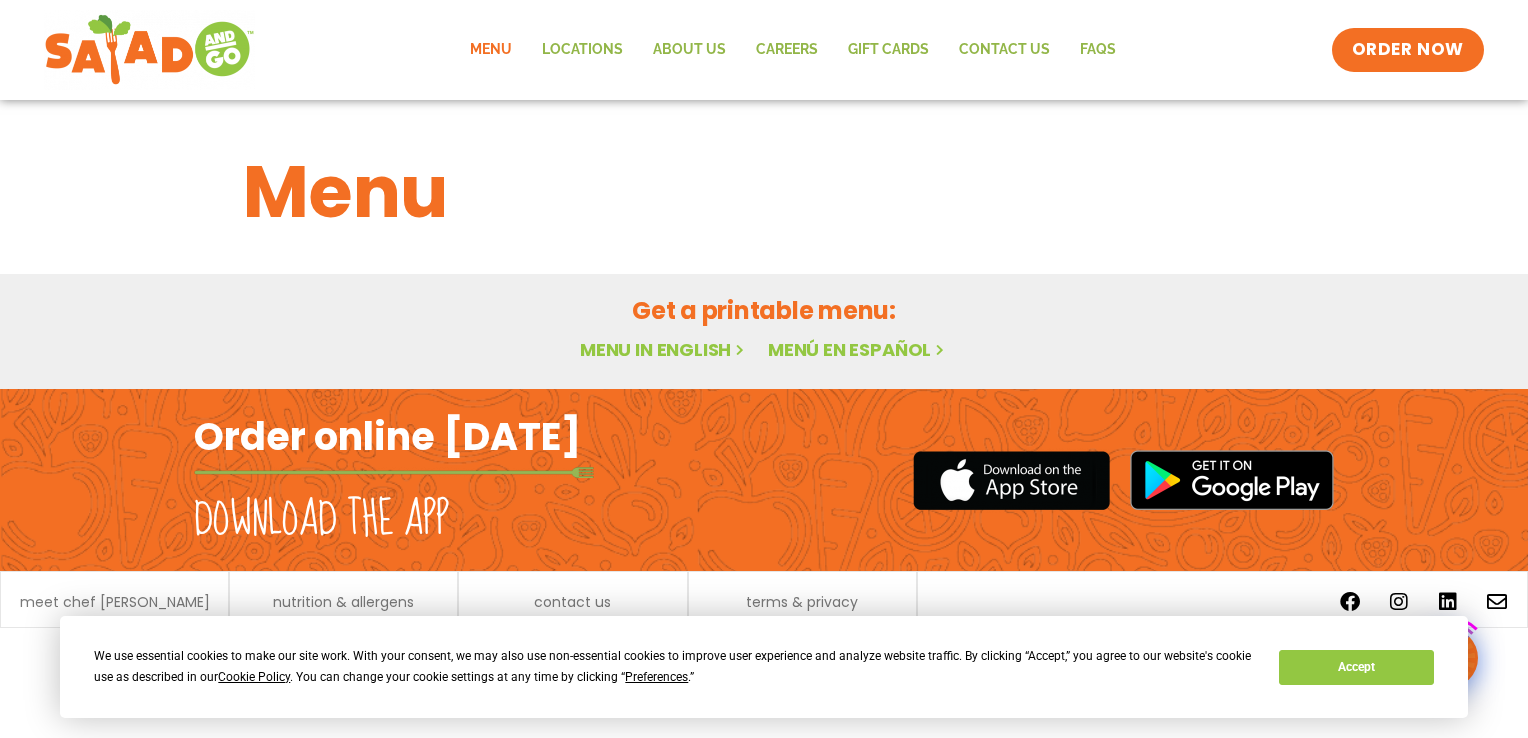 scroll, scrollTop: 0, scrollLeft: 0, axis: both 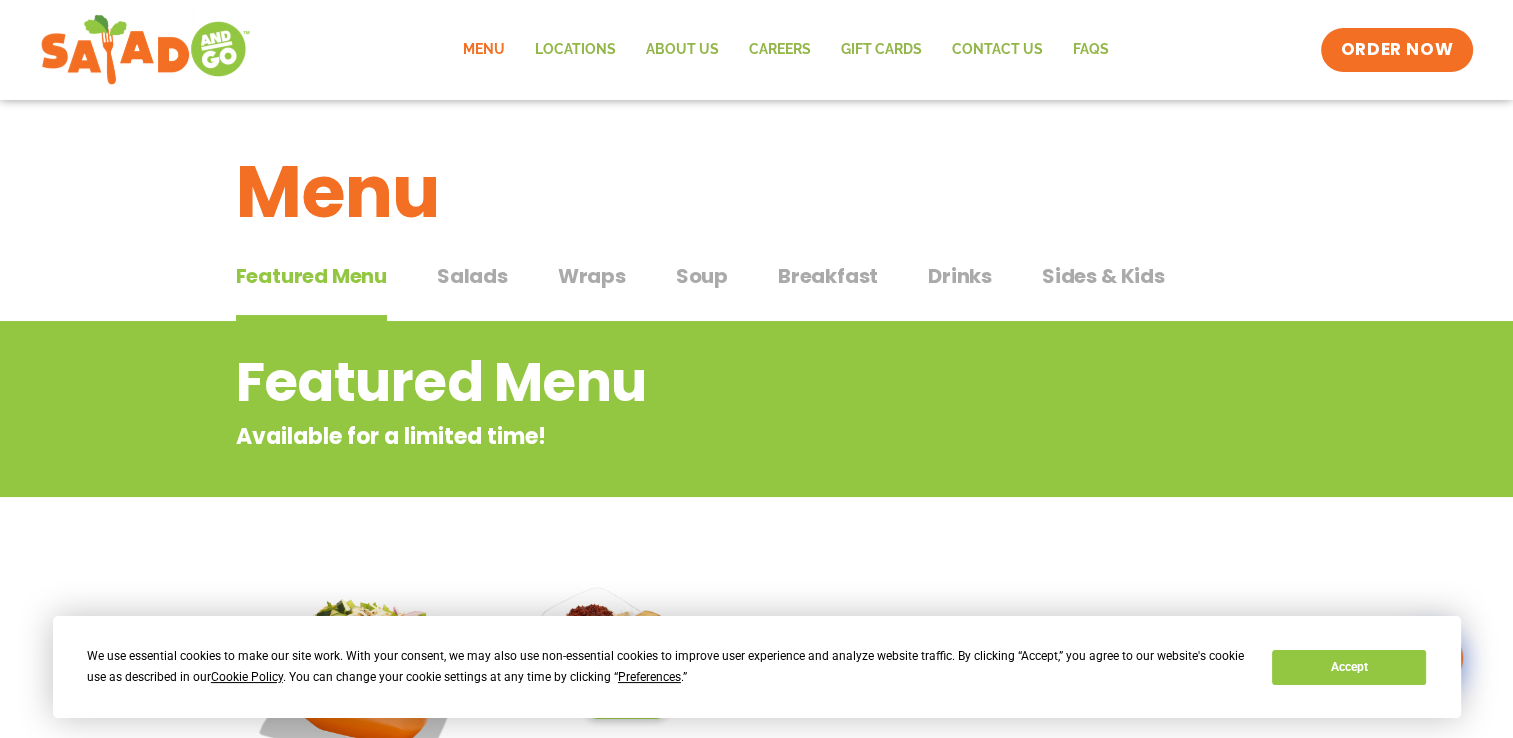 click on "Salads" at bounding box center [472, 276] 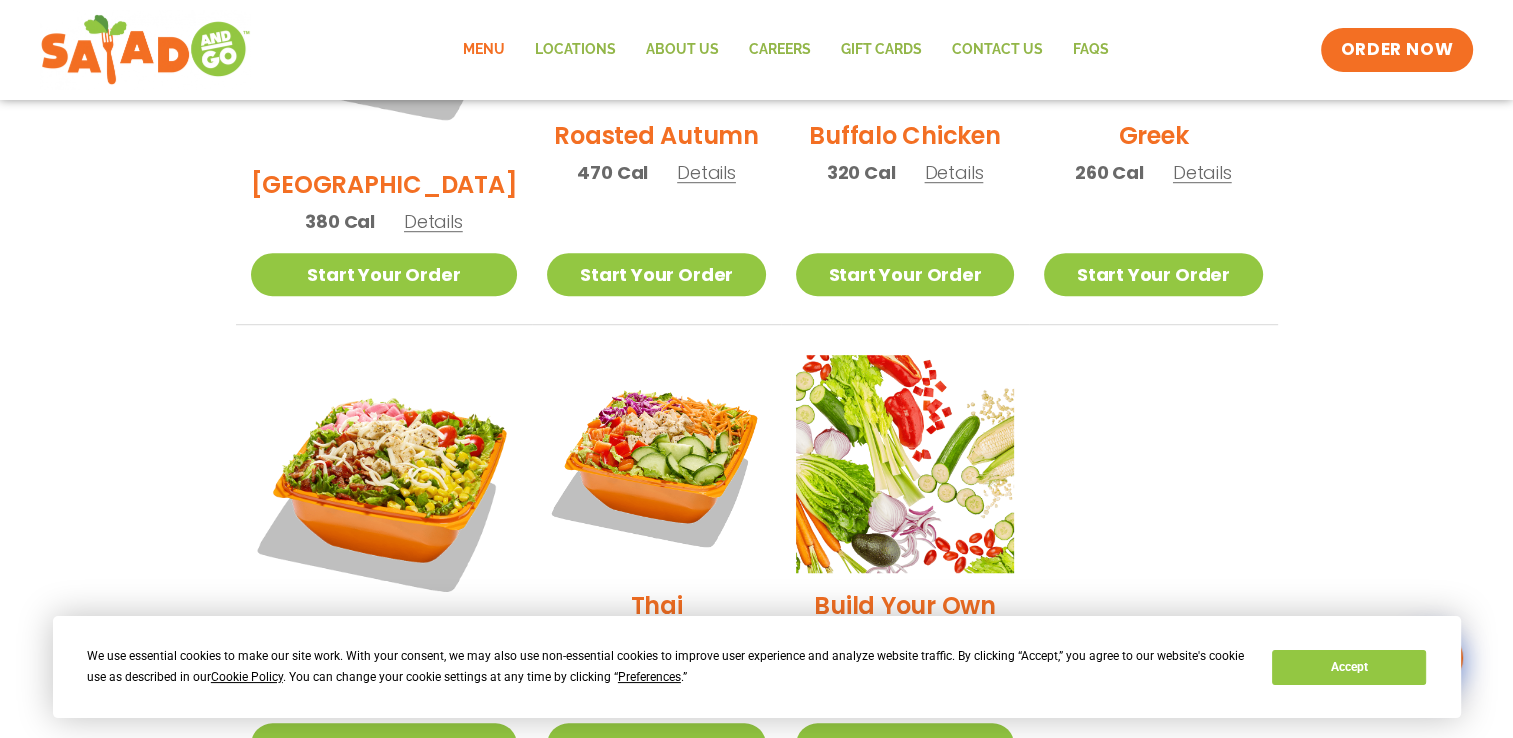 scroll, scrollTop: 1270, scrollLeft: 0, axis: vertical 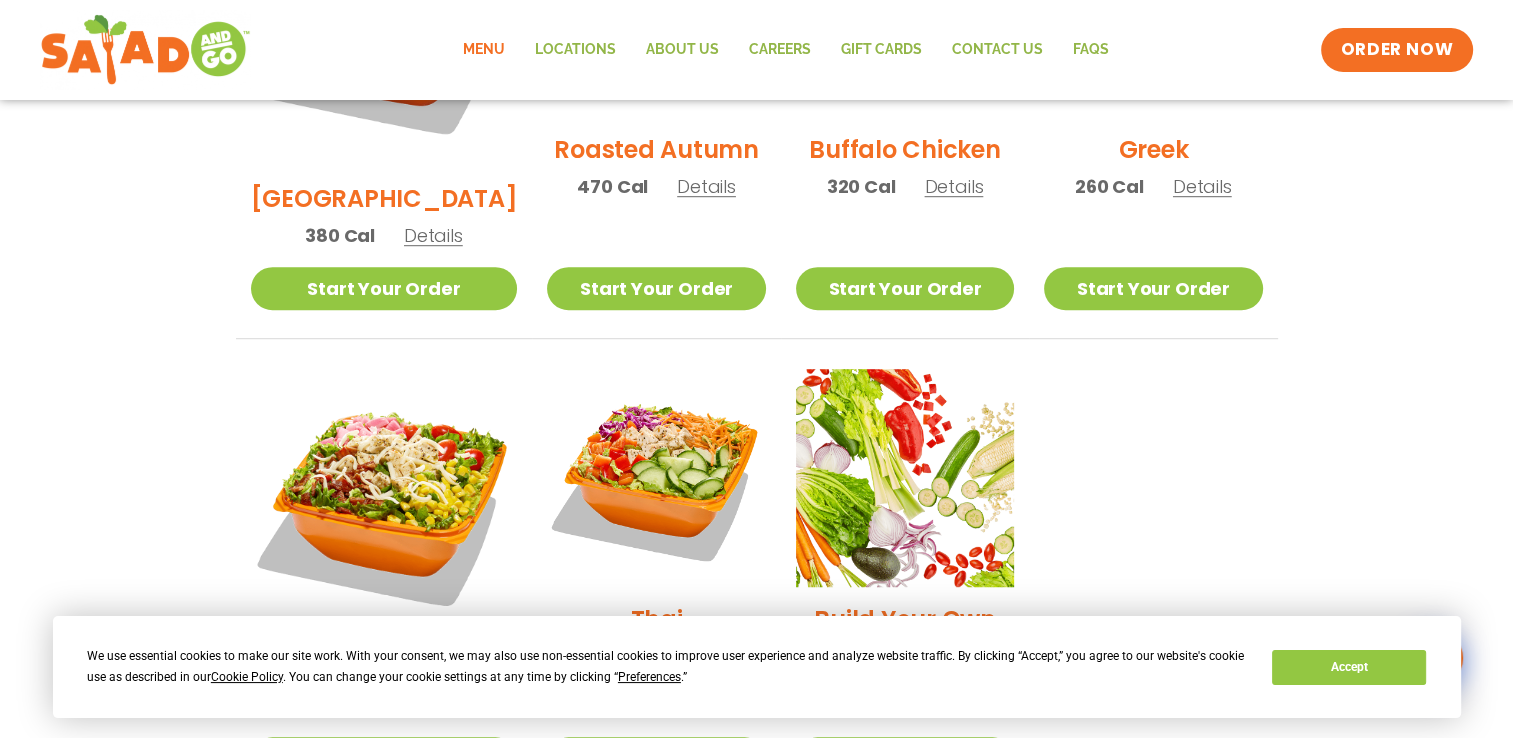 click on "Menu" 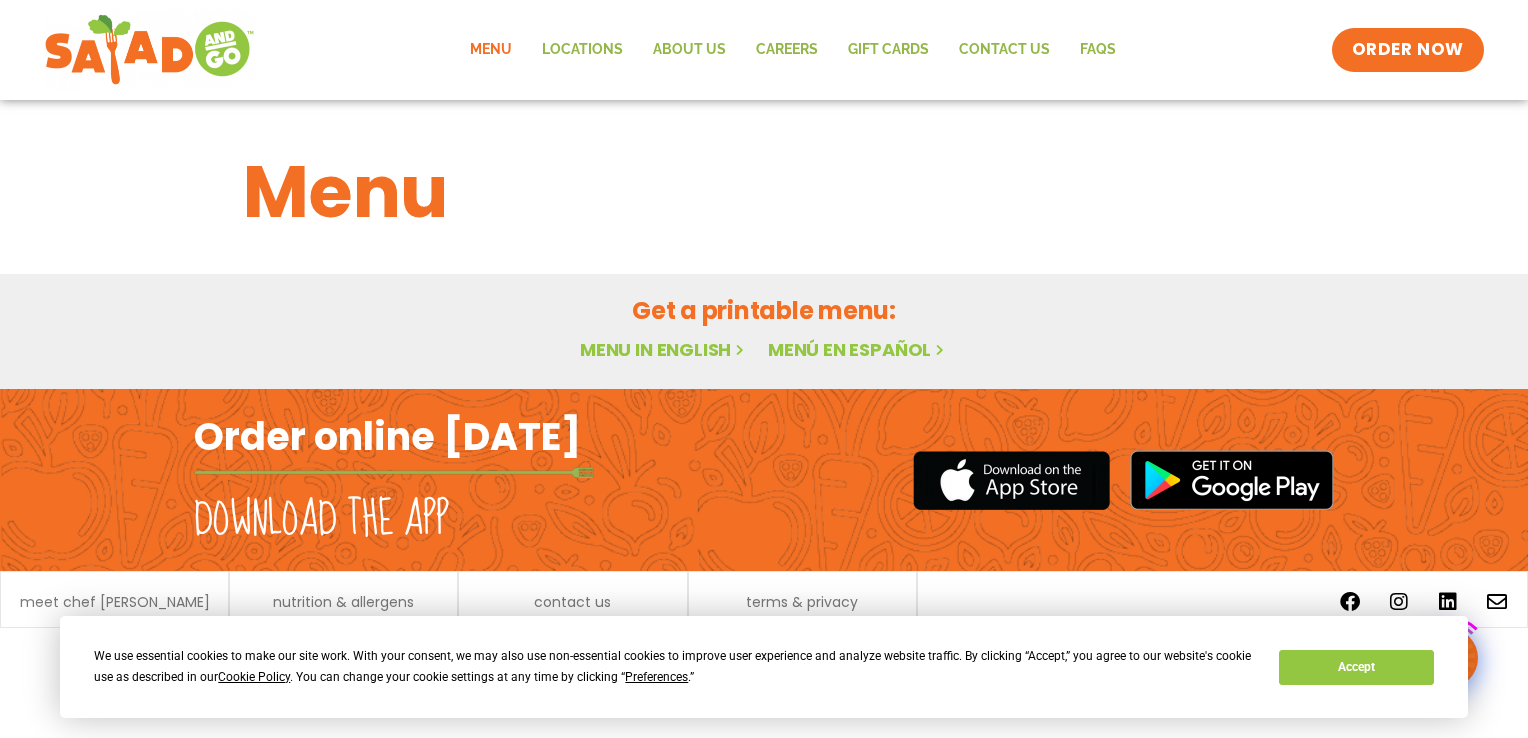 scroll, scrollTop: 0, scrollLeft: 0, axis: both 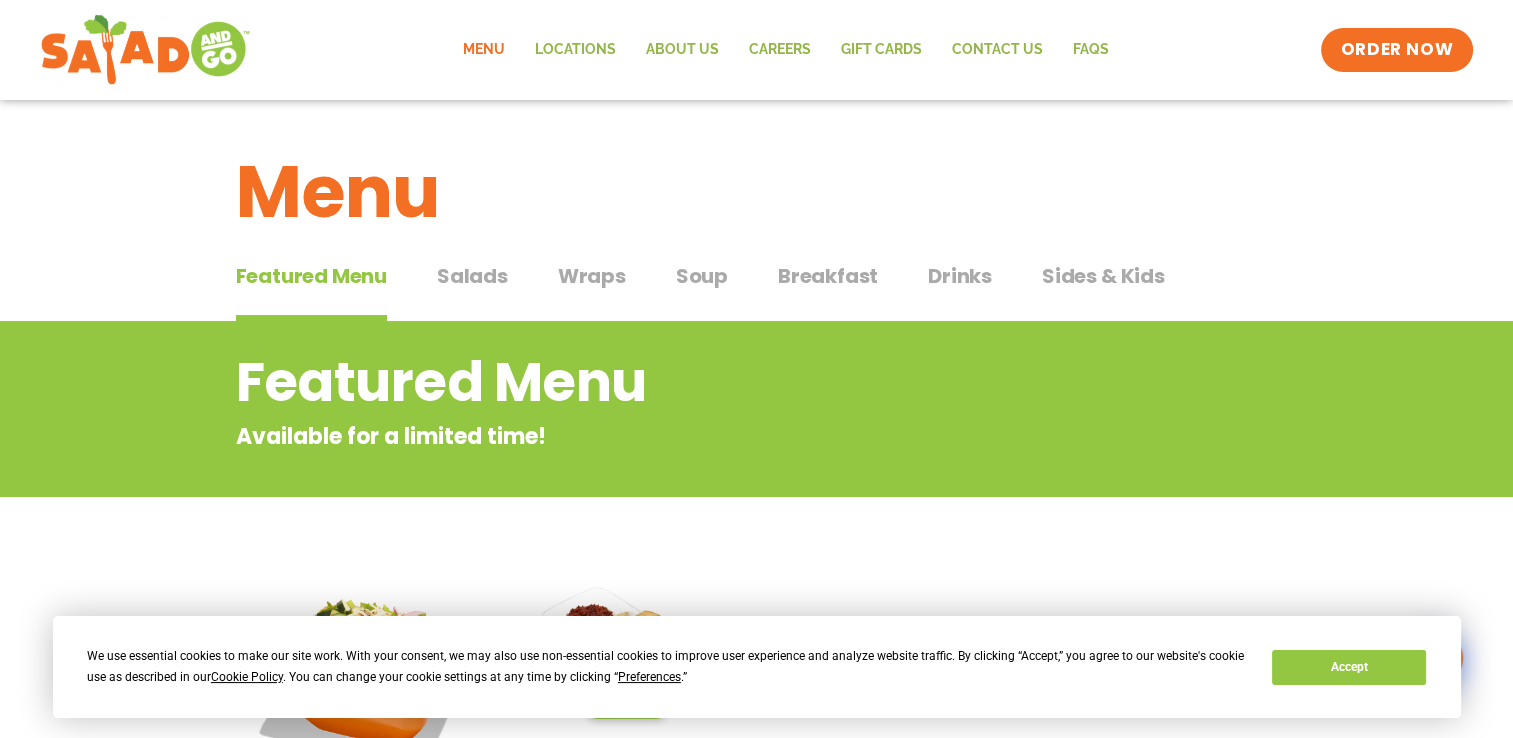 click on "Soup" at bounding box center (702, 276) 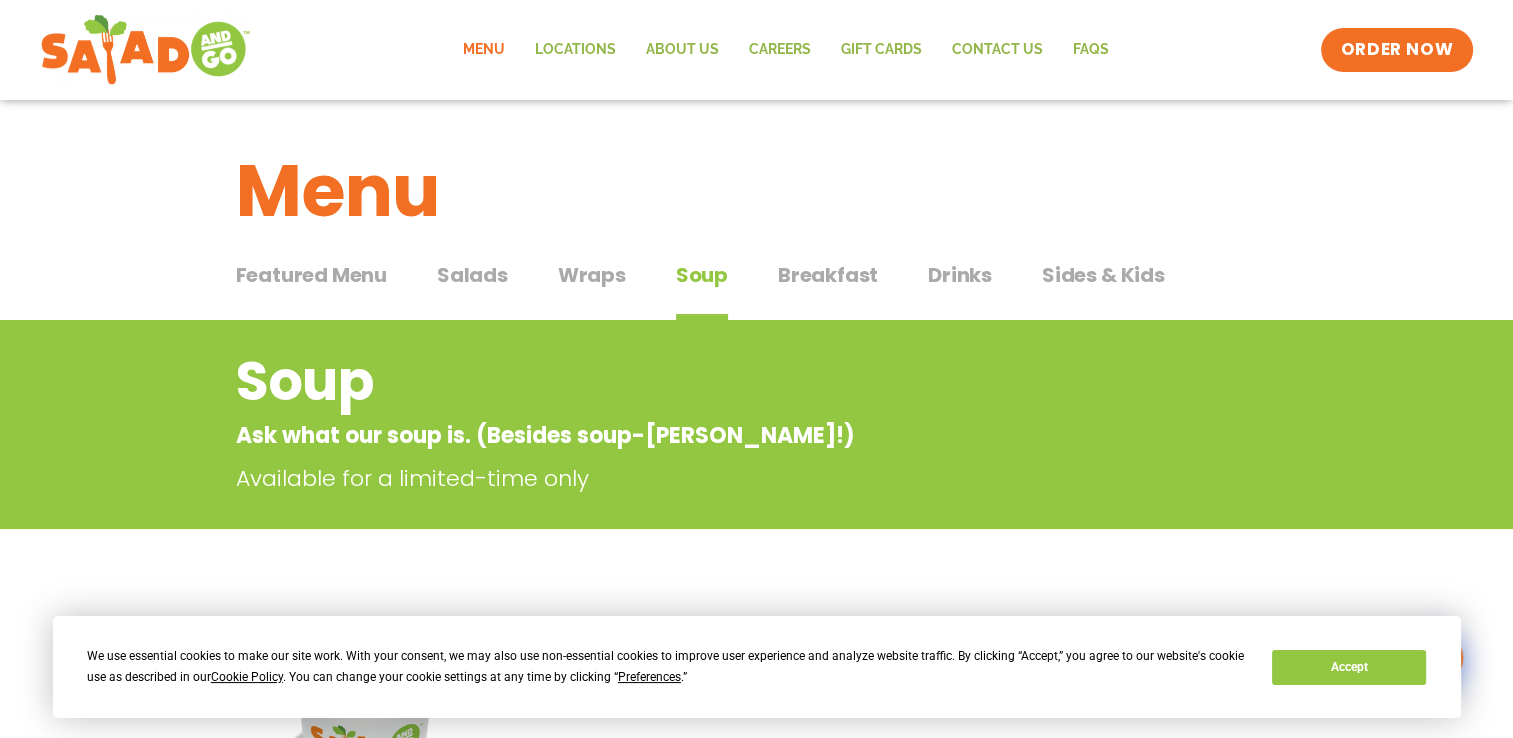 scroll, scrollTop: 0, scrollLeft: 0, axis: both 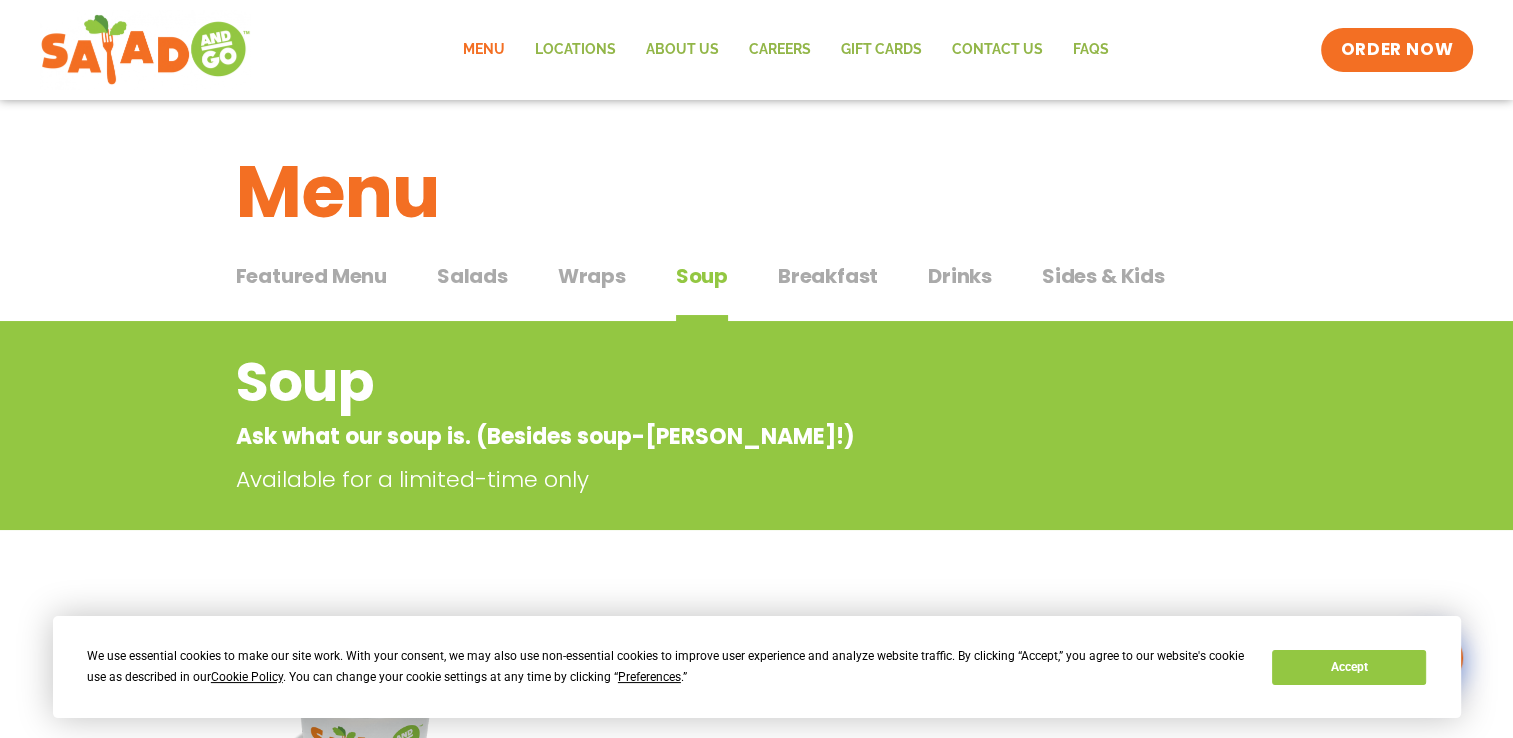 click on "Breakfast" at bounding box center (828, 276) 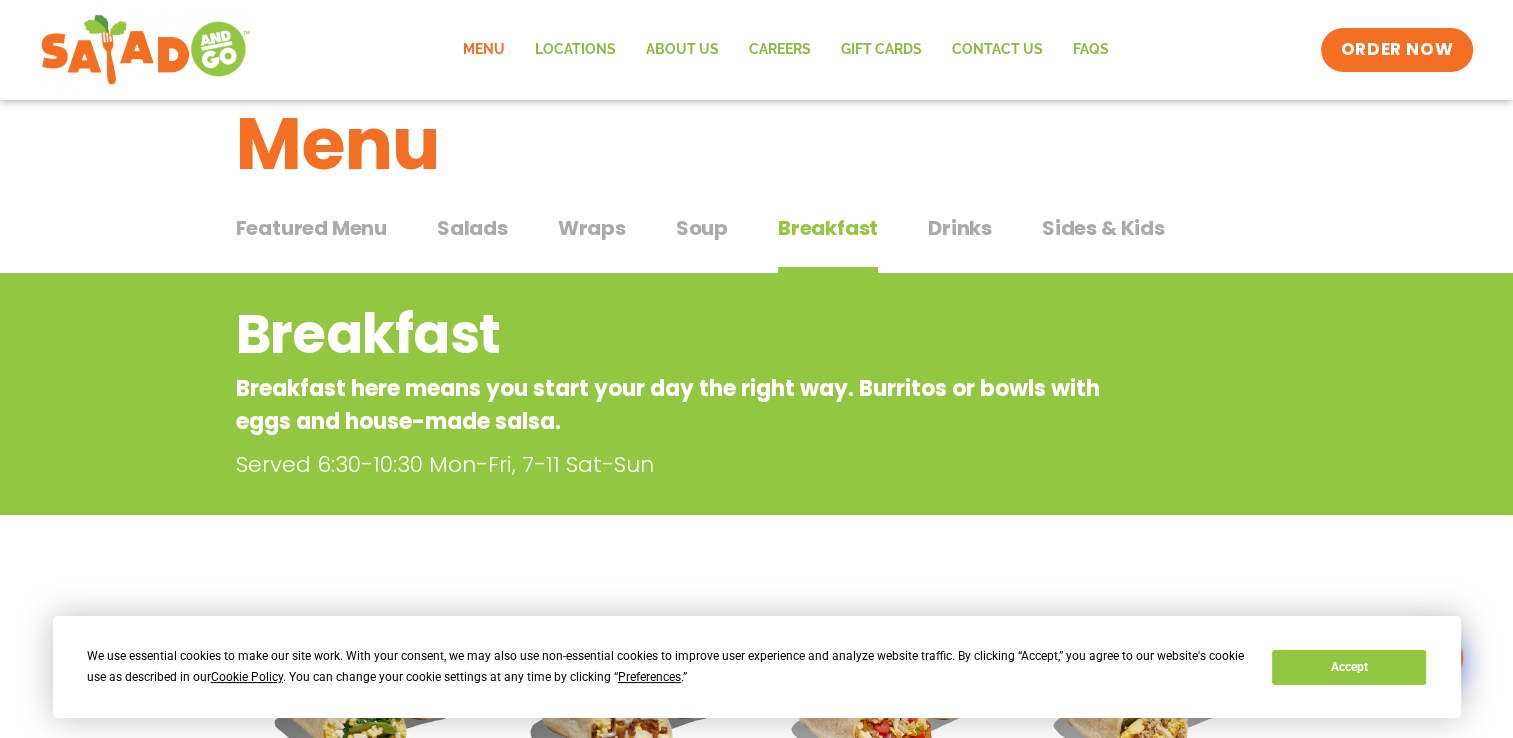 scroll, scrollTop: 0, scrollLeft: 0, axis: both 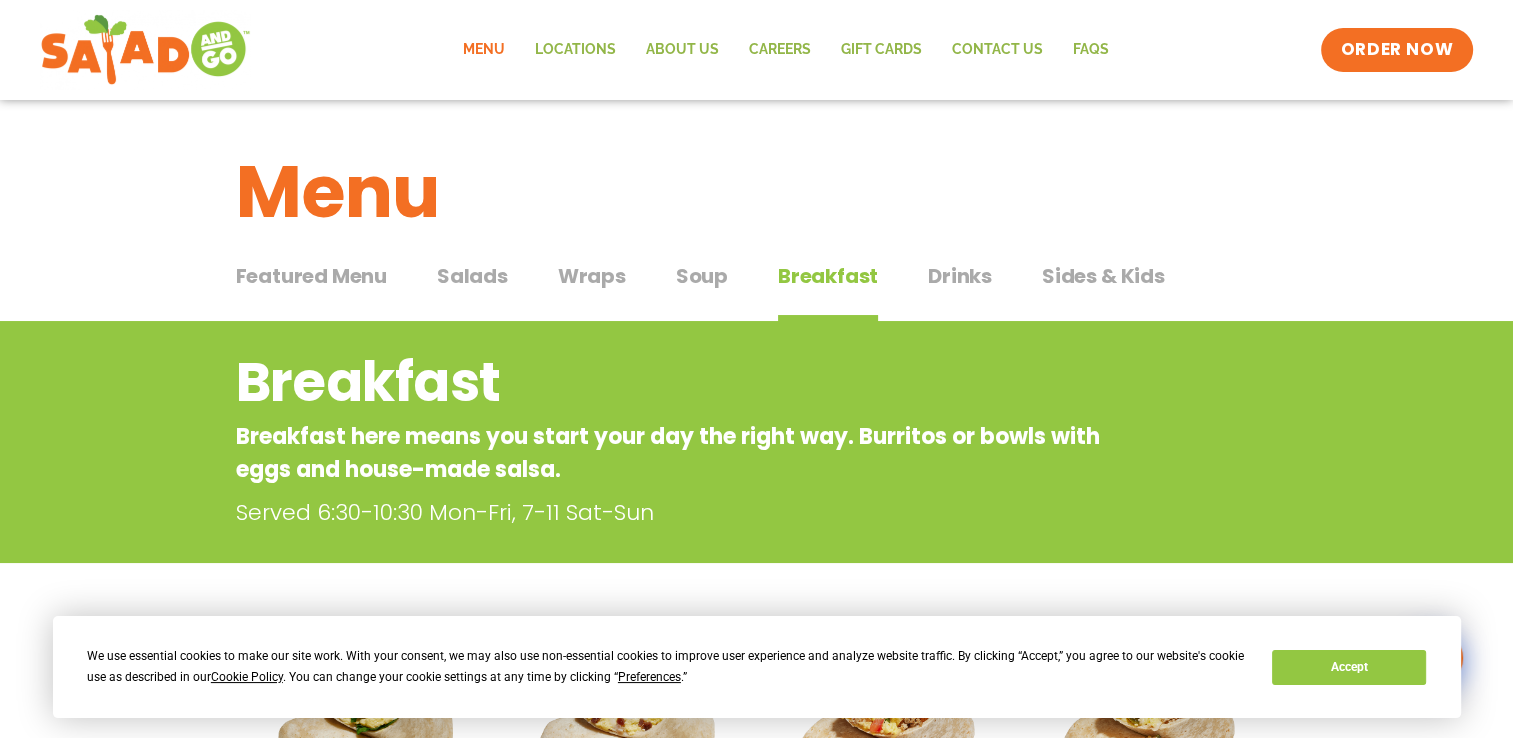 click on "Sides & Kids" at bounding box center [1103, 276] 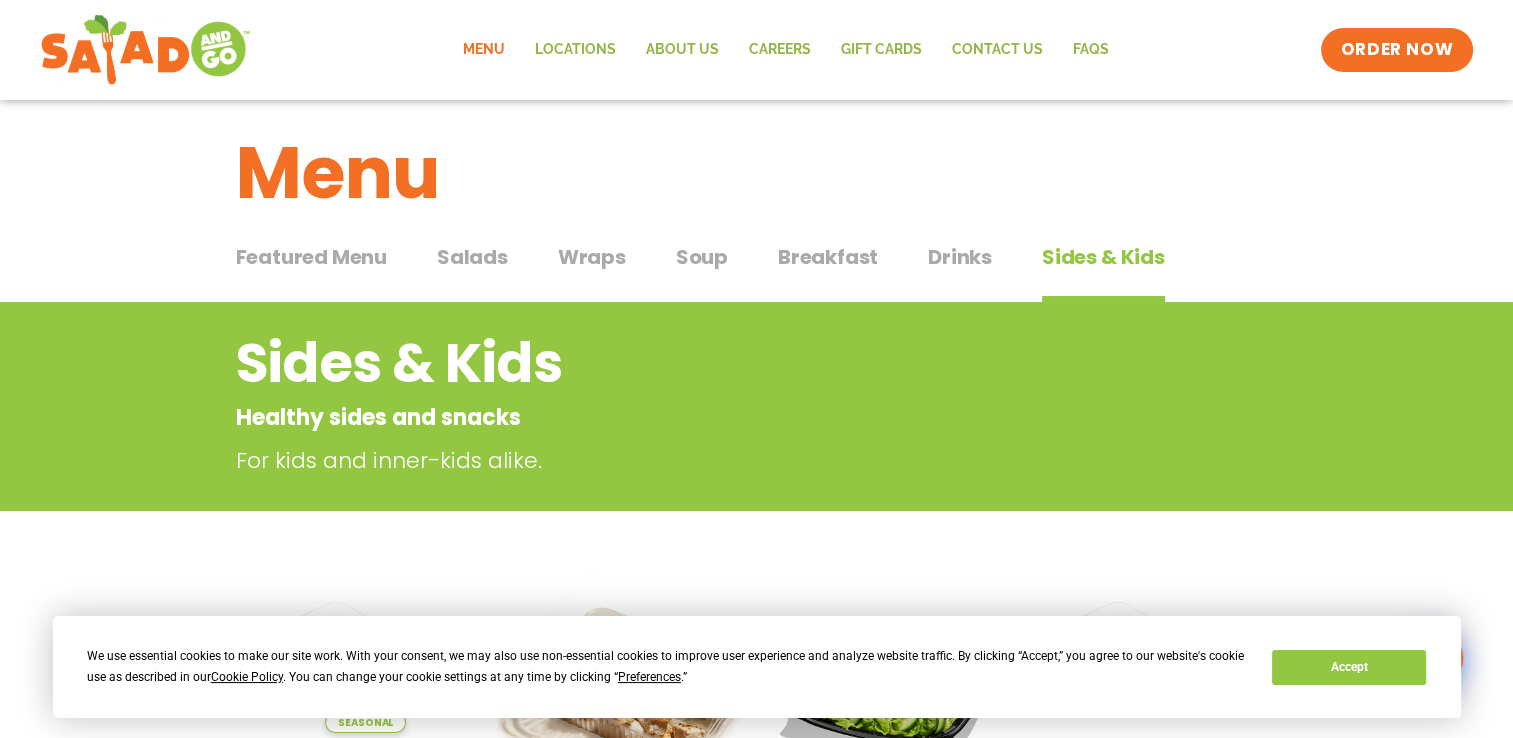 scroll, scrollTop: 0, scrollLeft: 0, axis: both 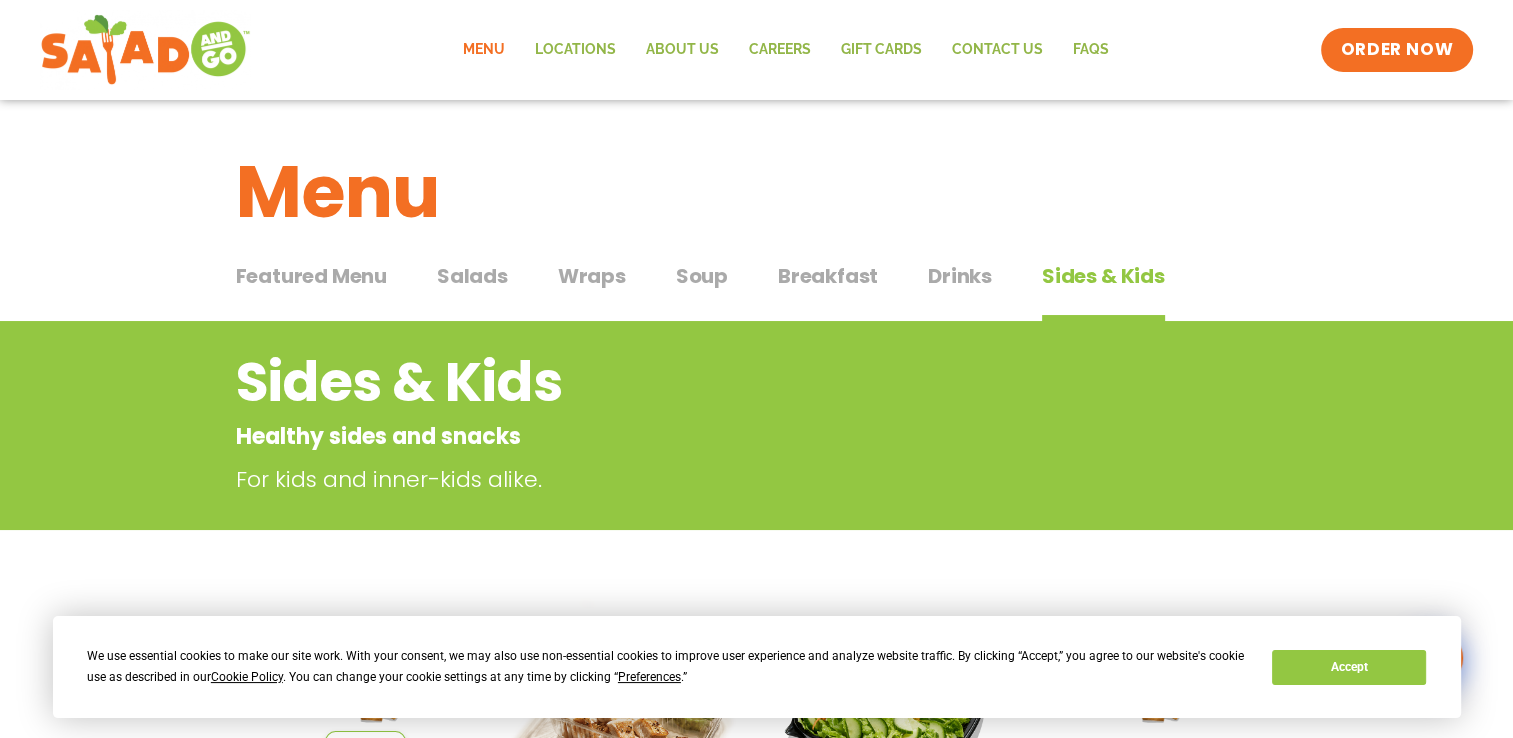 click on "Salads" at bounding box center [472, 276] 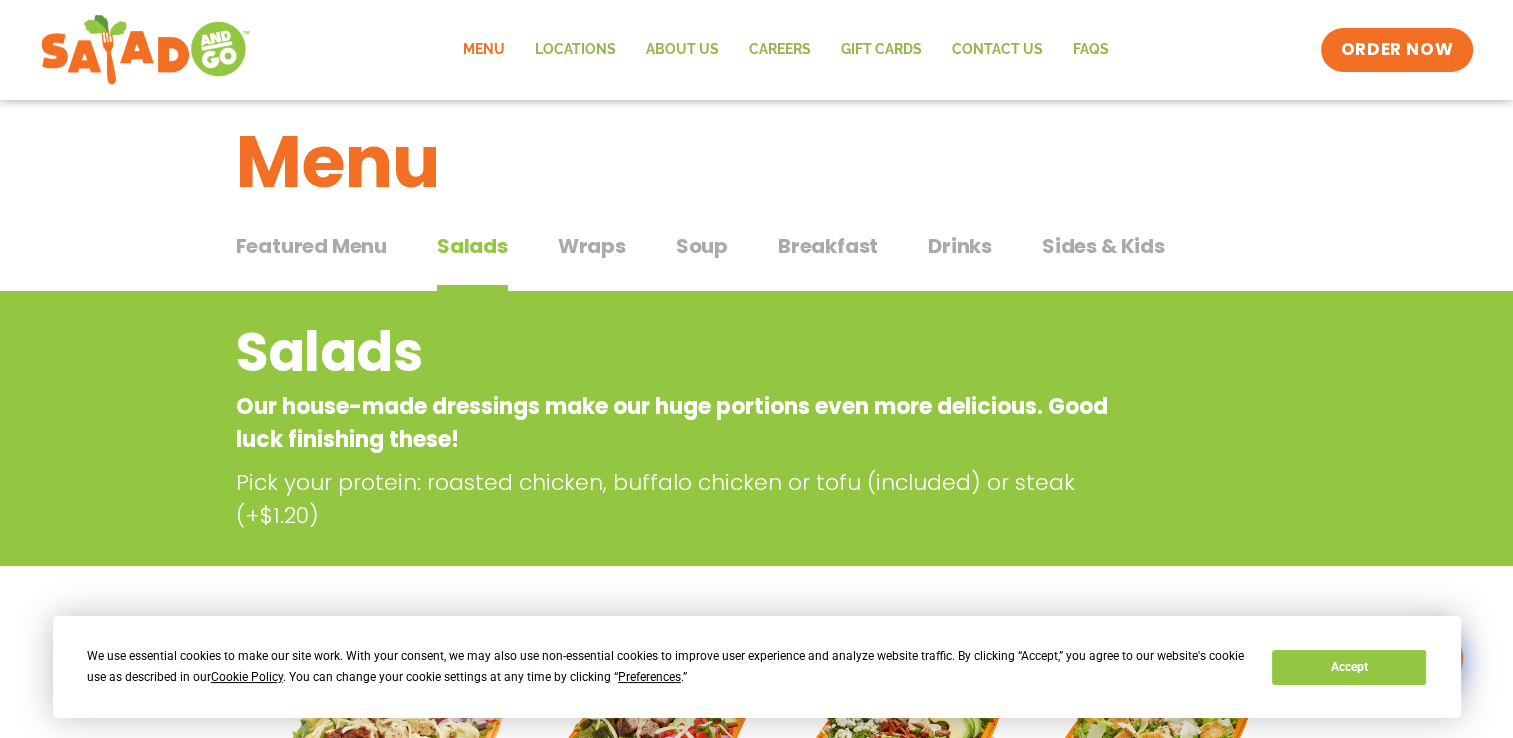 scroll, scrollTop: 0, scrollLeft: 0, axis: both 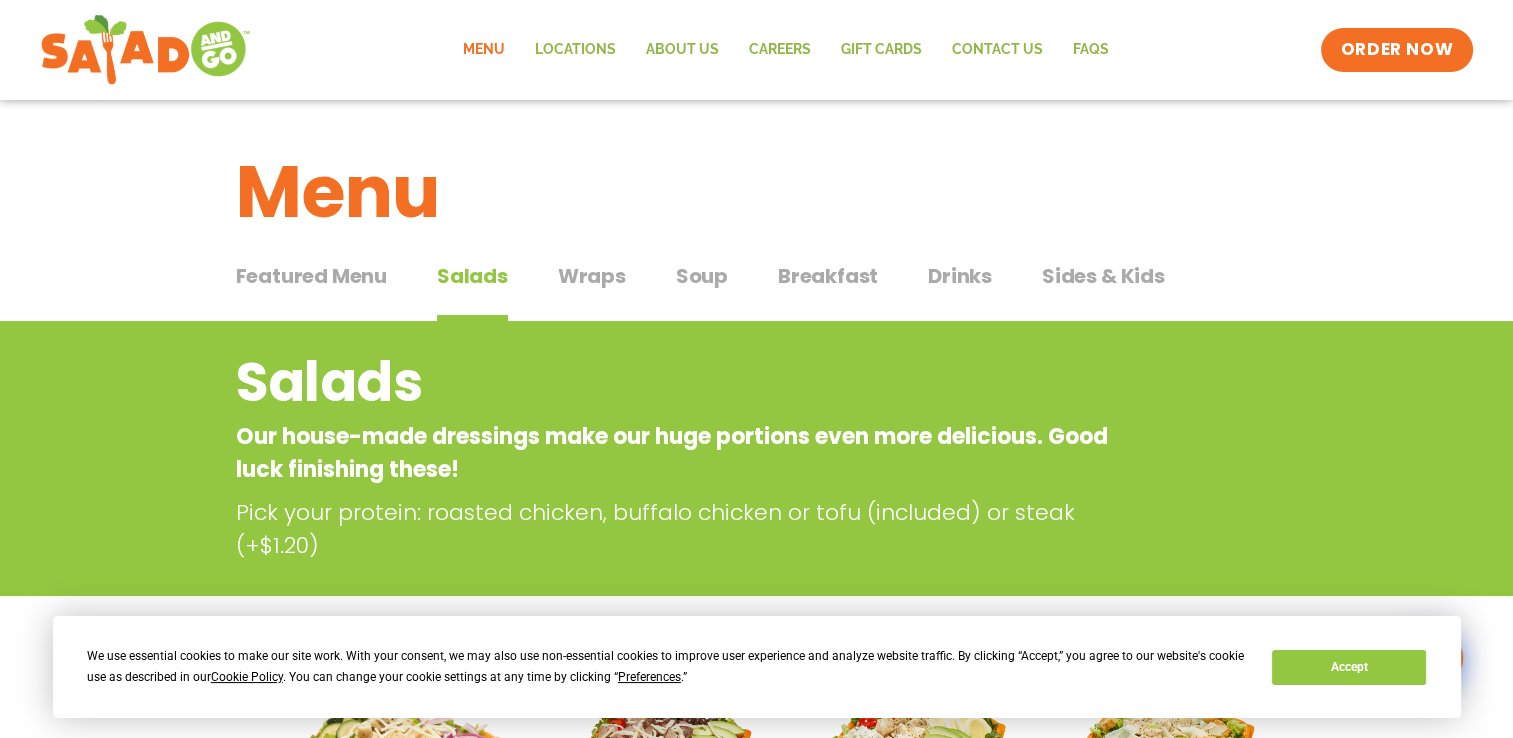 click on "Featured Menu" at bounding box center [311, 276] 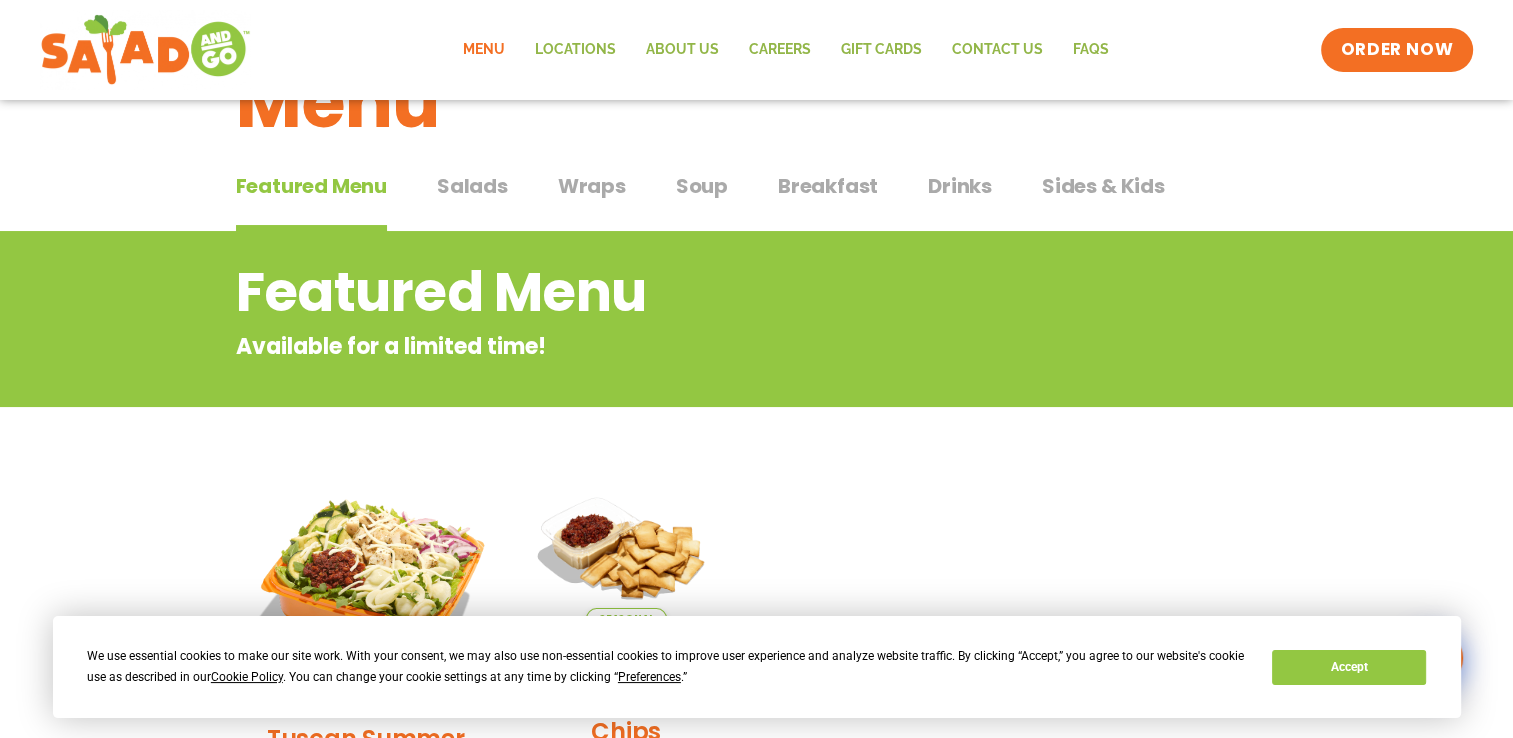 scroll, scrollTop: 300, scrollLeft: 0, axis: vertical 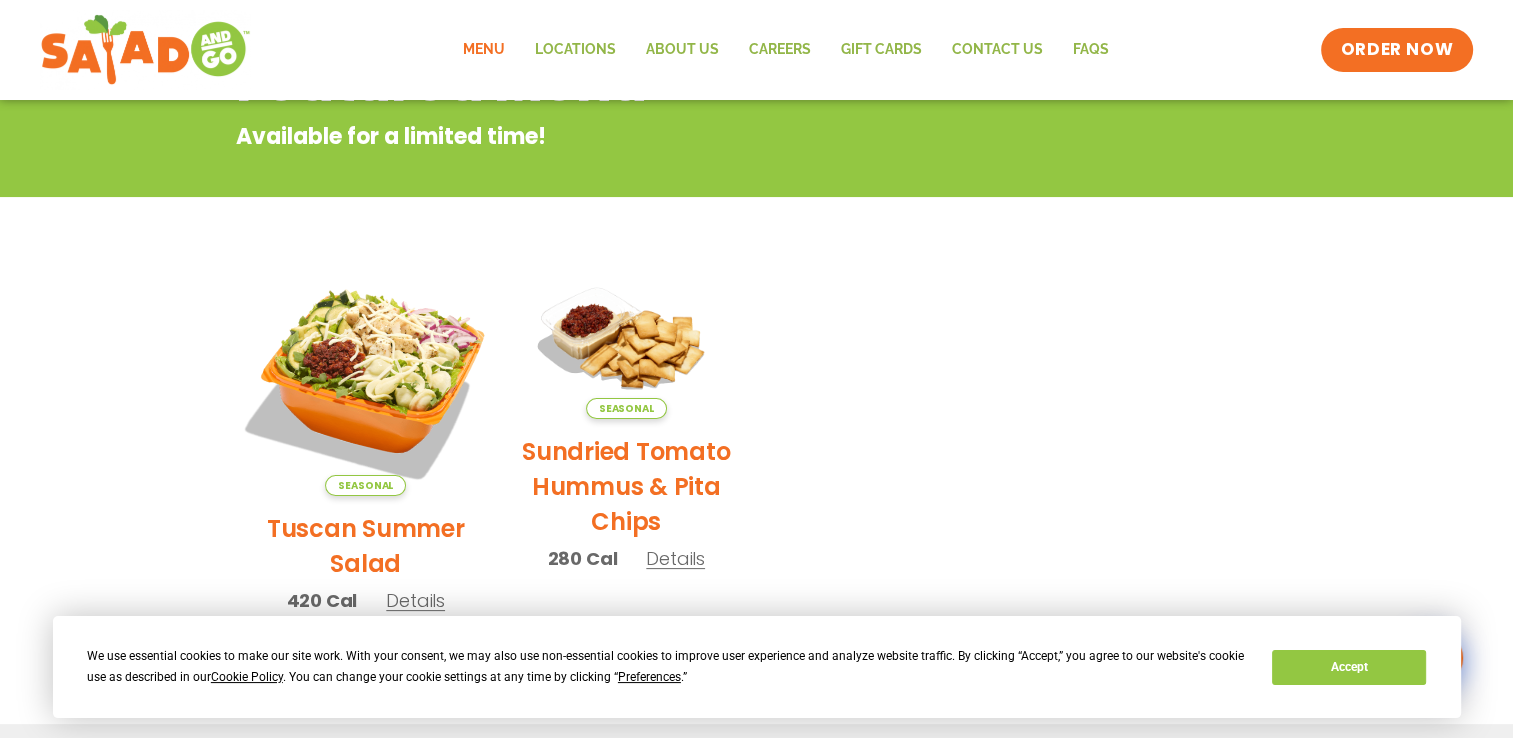 click at bounding box center (365, 380) 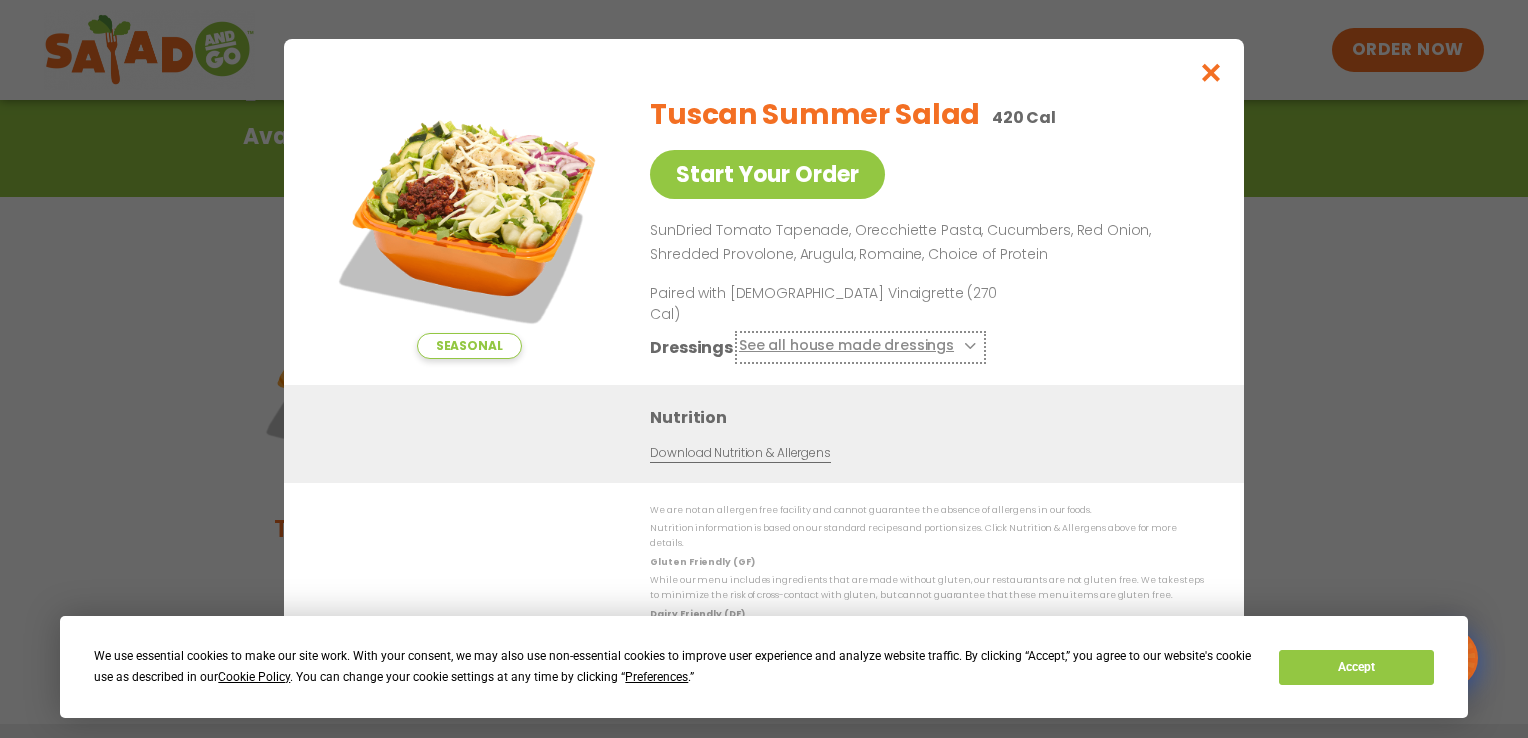 click on "See all house made dressings" at bounding box center (860, 347) 